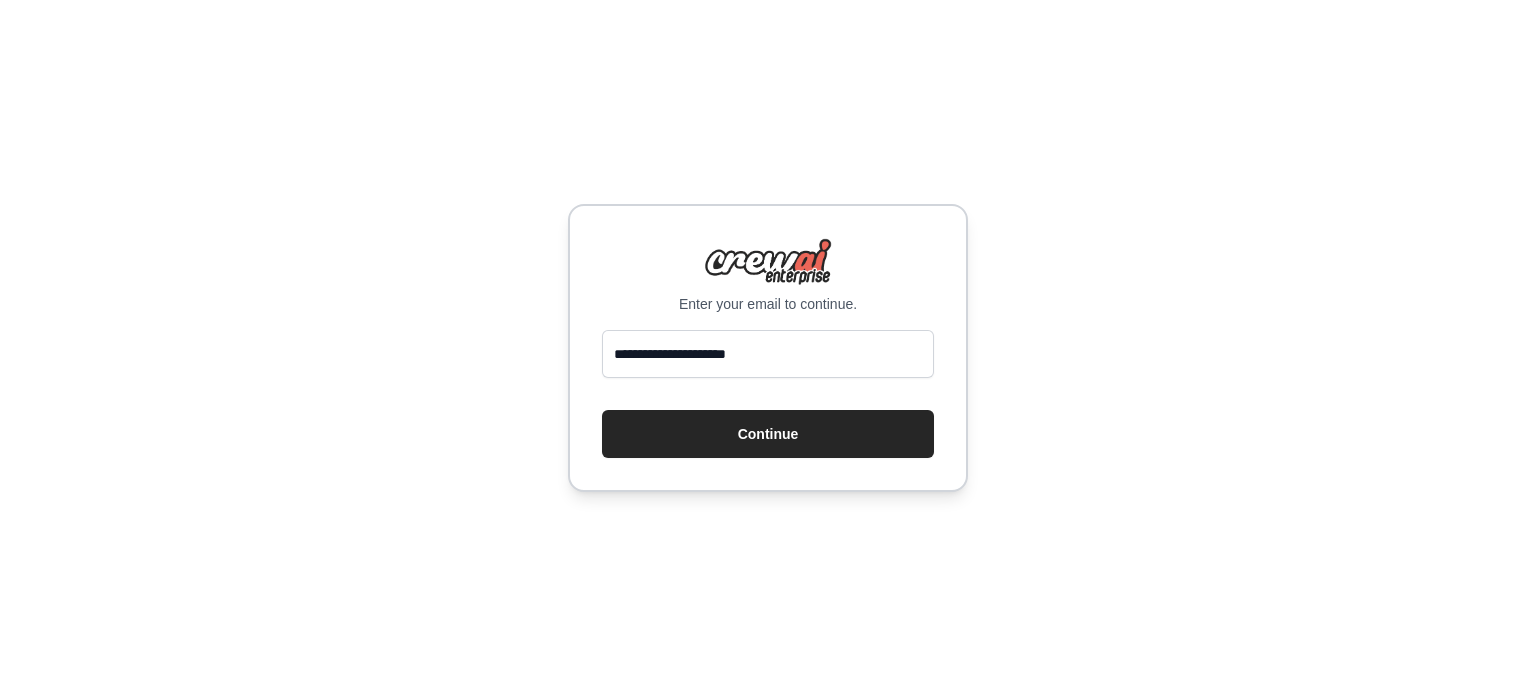 scroll, scrollTop: 0, scrollLeft: 0, axis: both 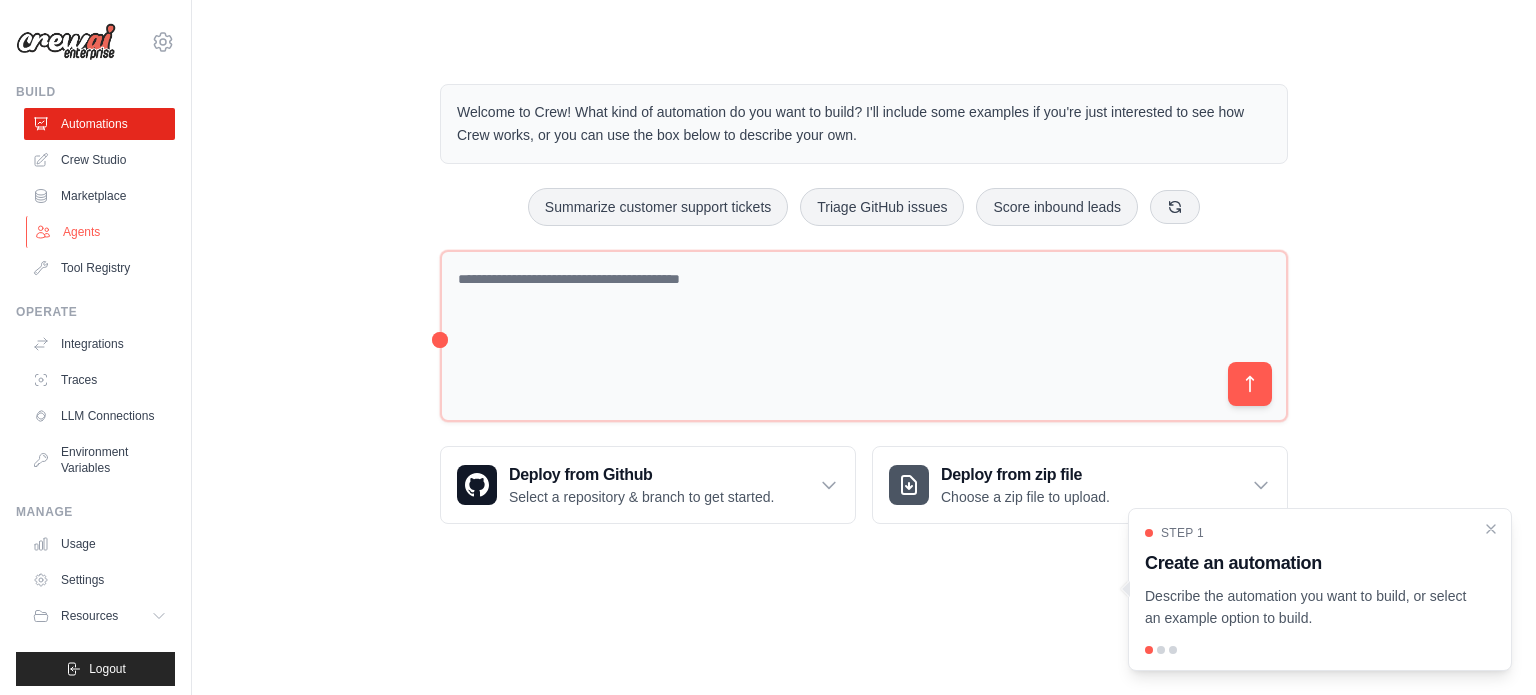 click on "Agents" at bounding box center (101, 232) 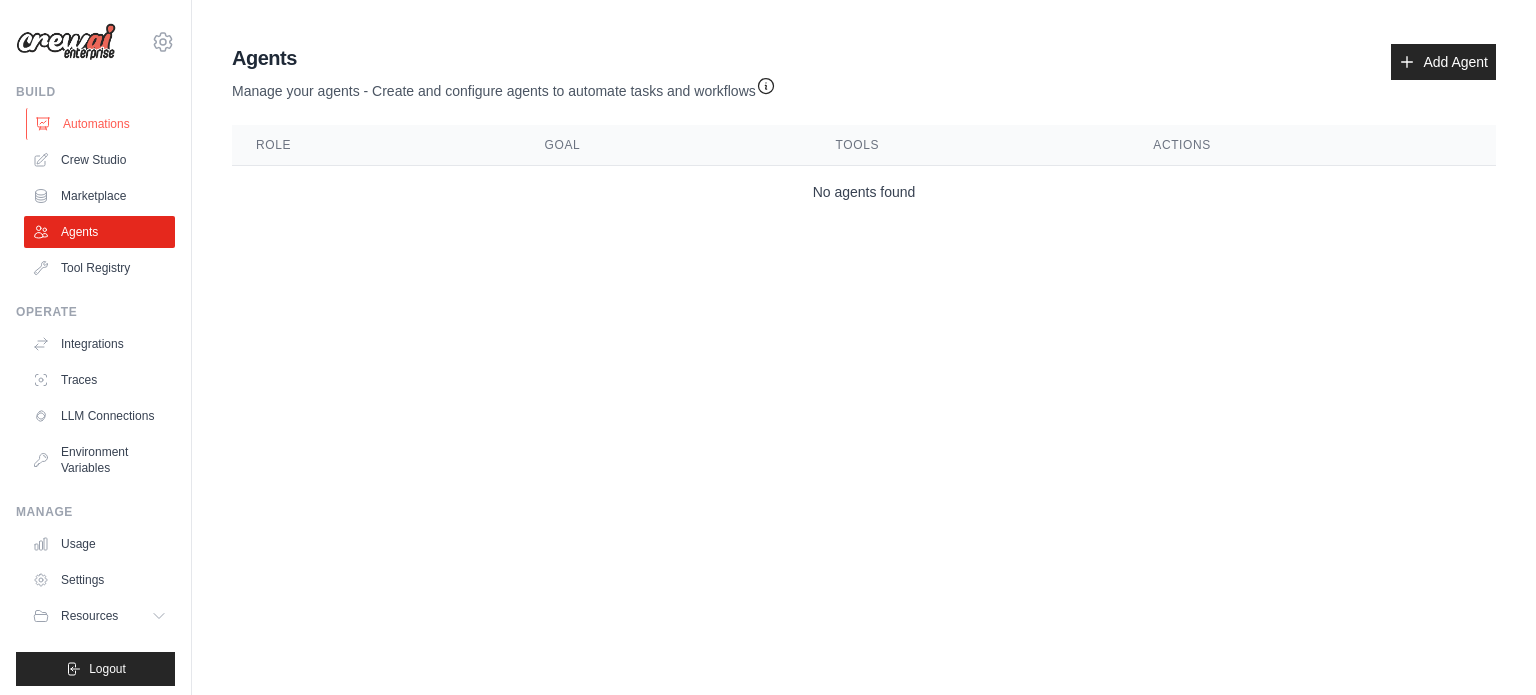 click on "Automations" at bounding box center (101, 124) 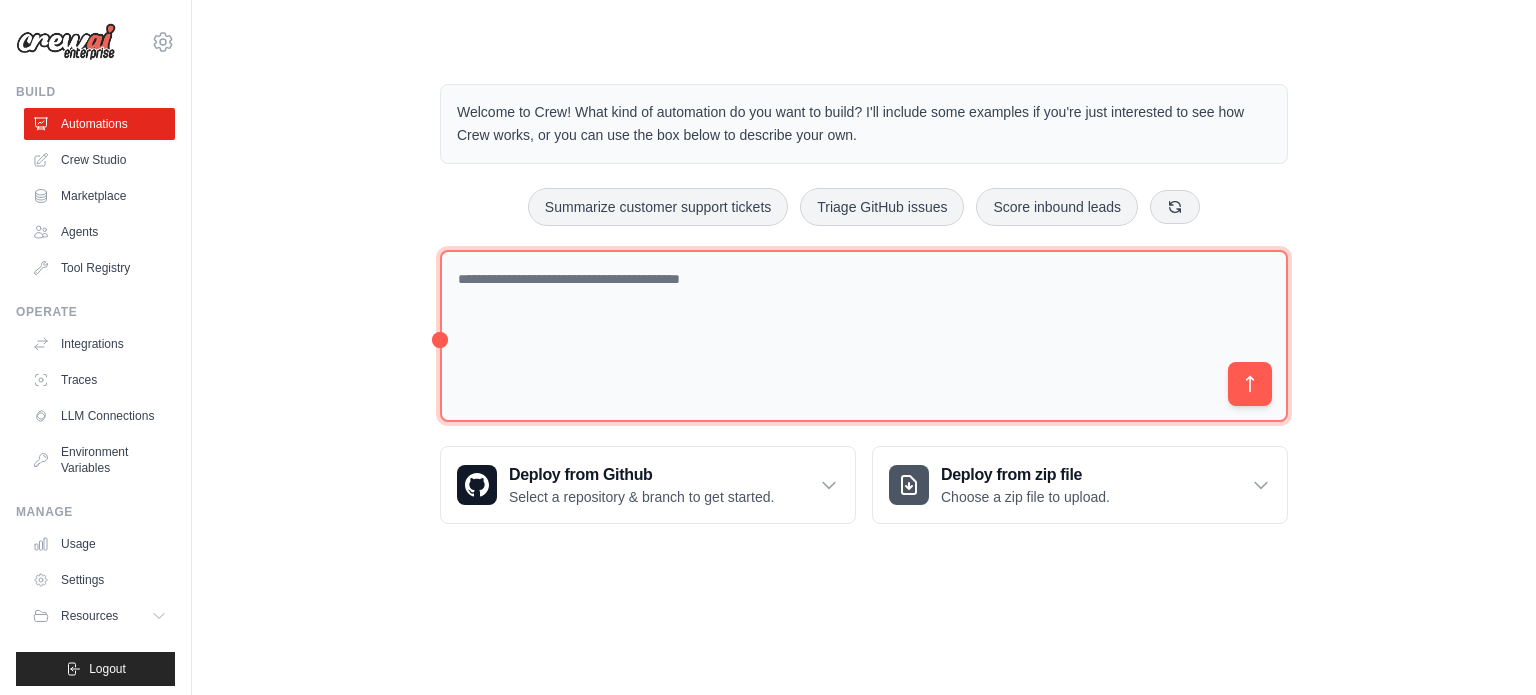 click at bounding box center [864, 336] 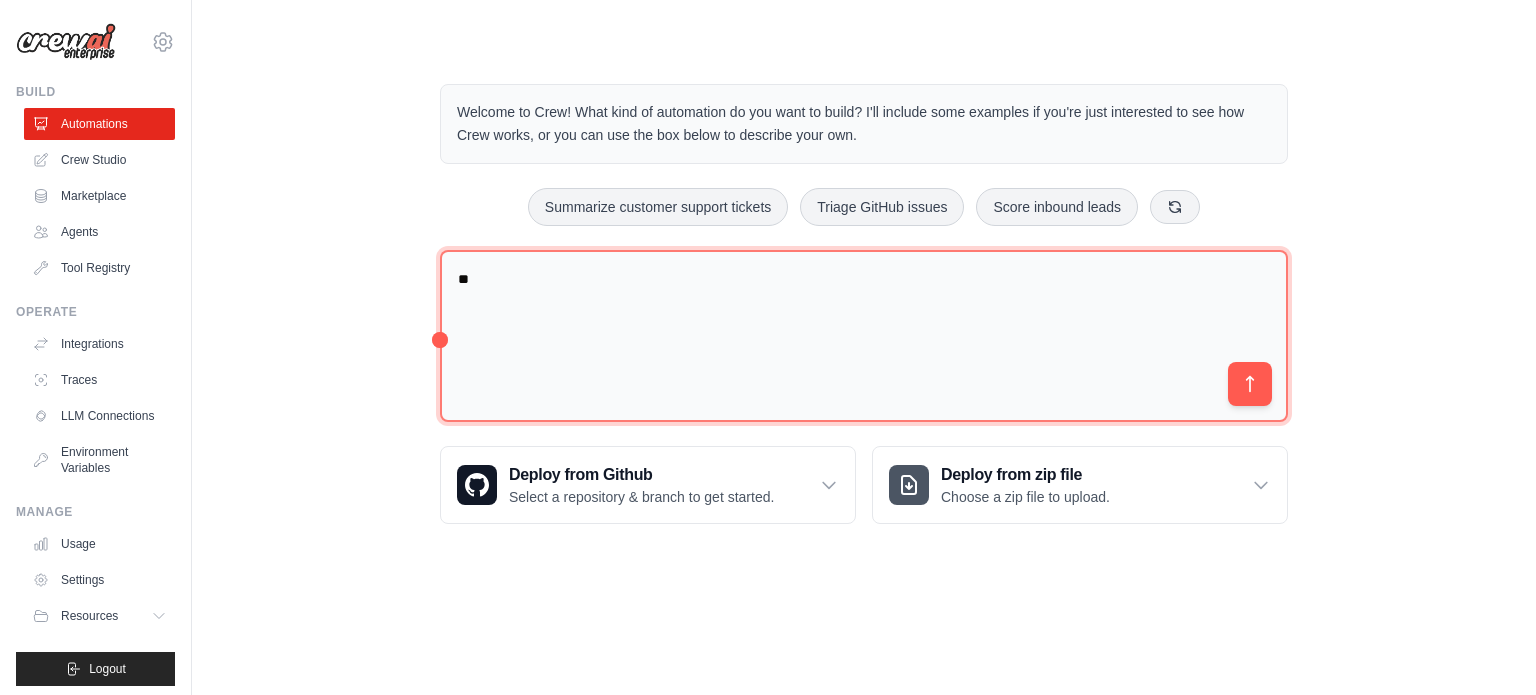 type on "*" 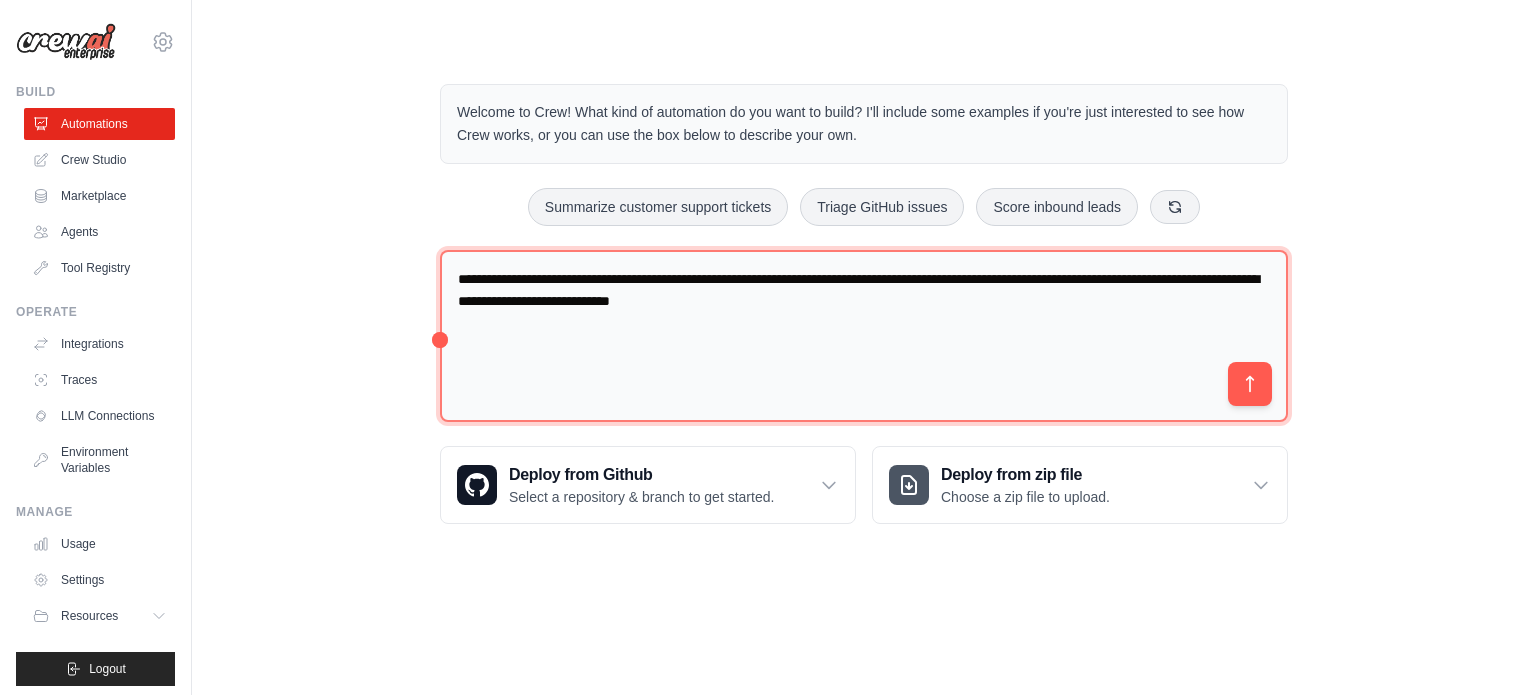 type on "**********" 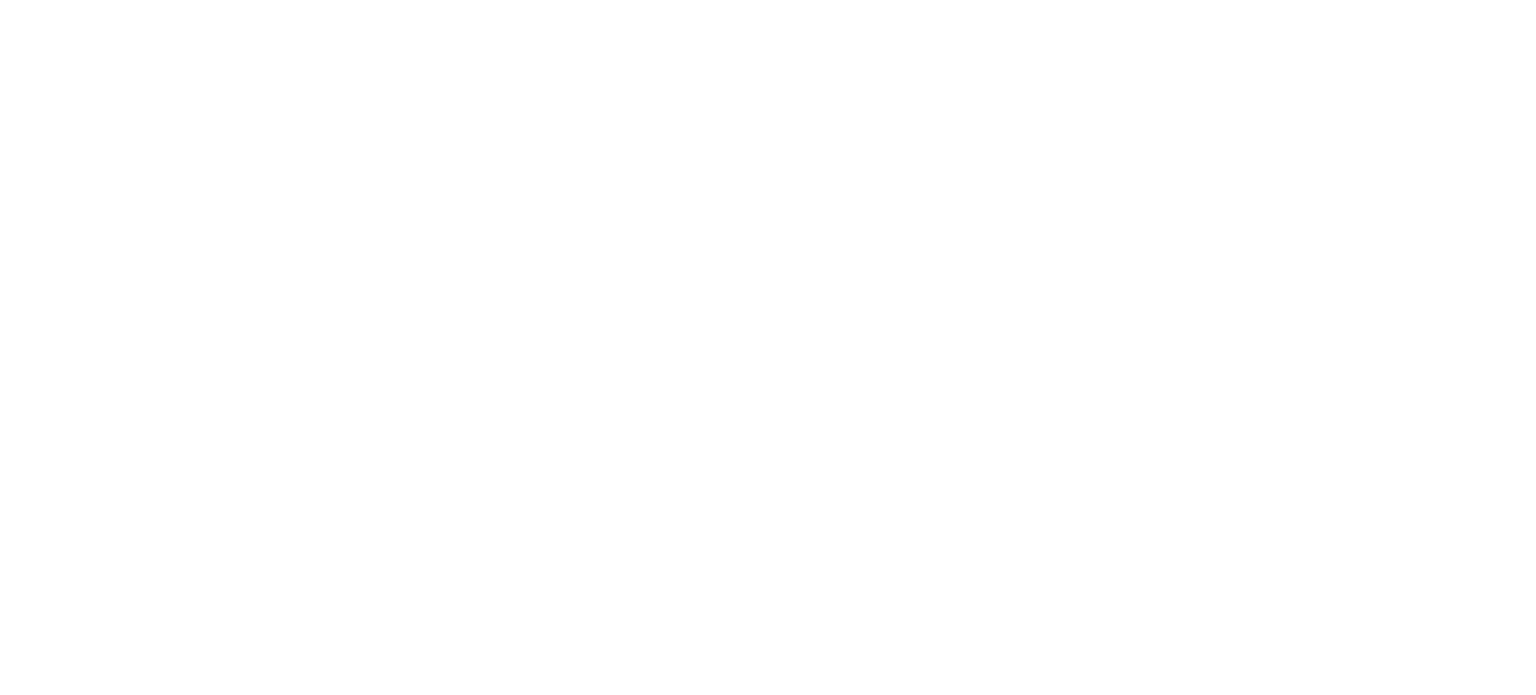 scroll, scrollTop: 0, scrollLeft: 0, axis: both 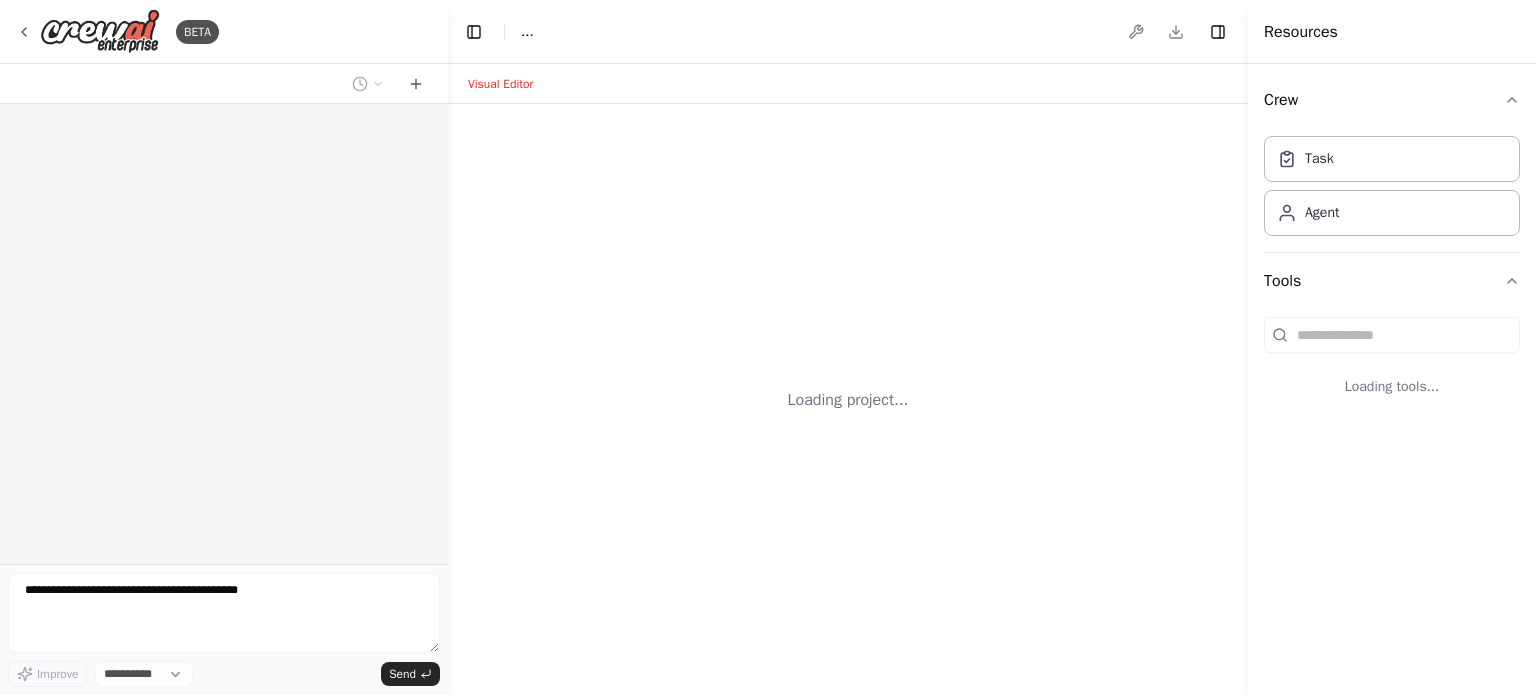 select on "****" 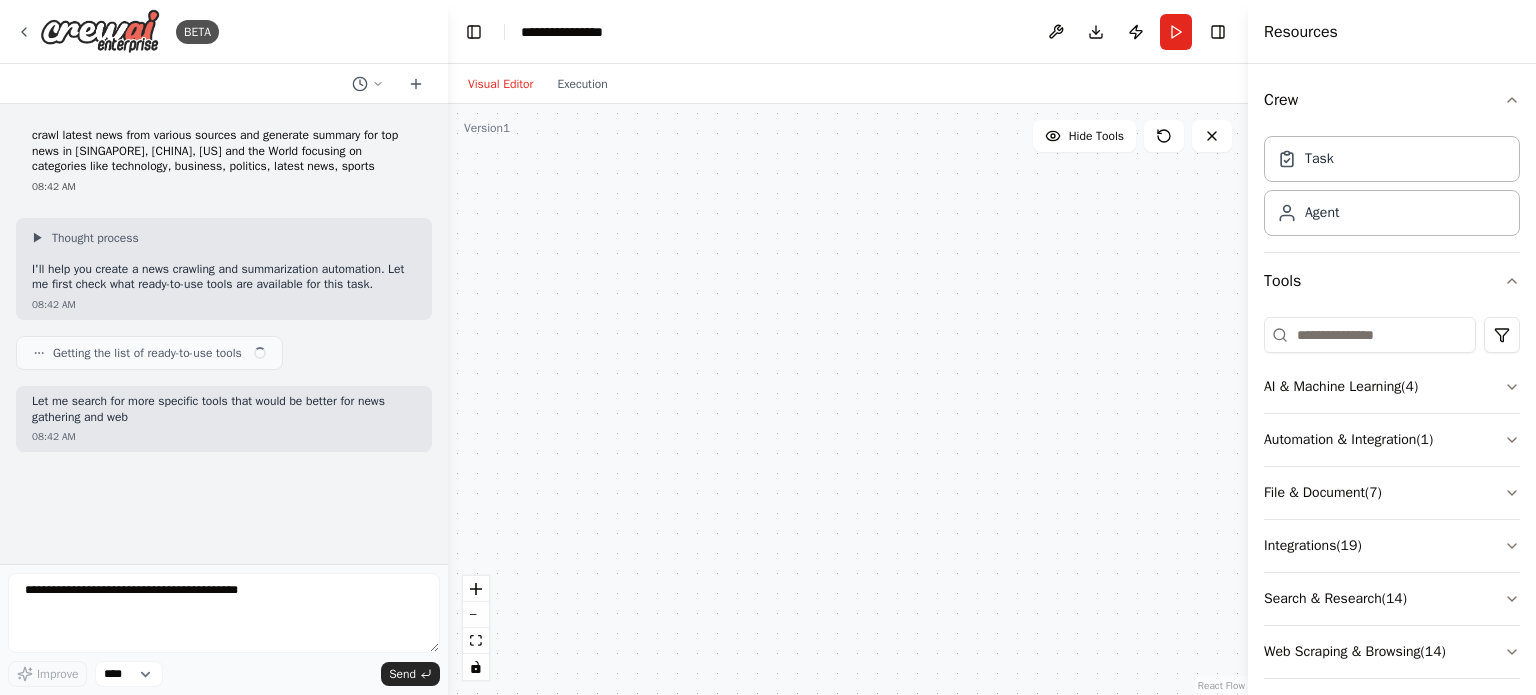 scroll, scrollTop: 4, scrollLeft: 0, axis: vertical 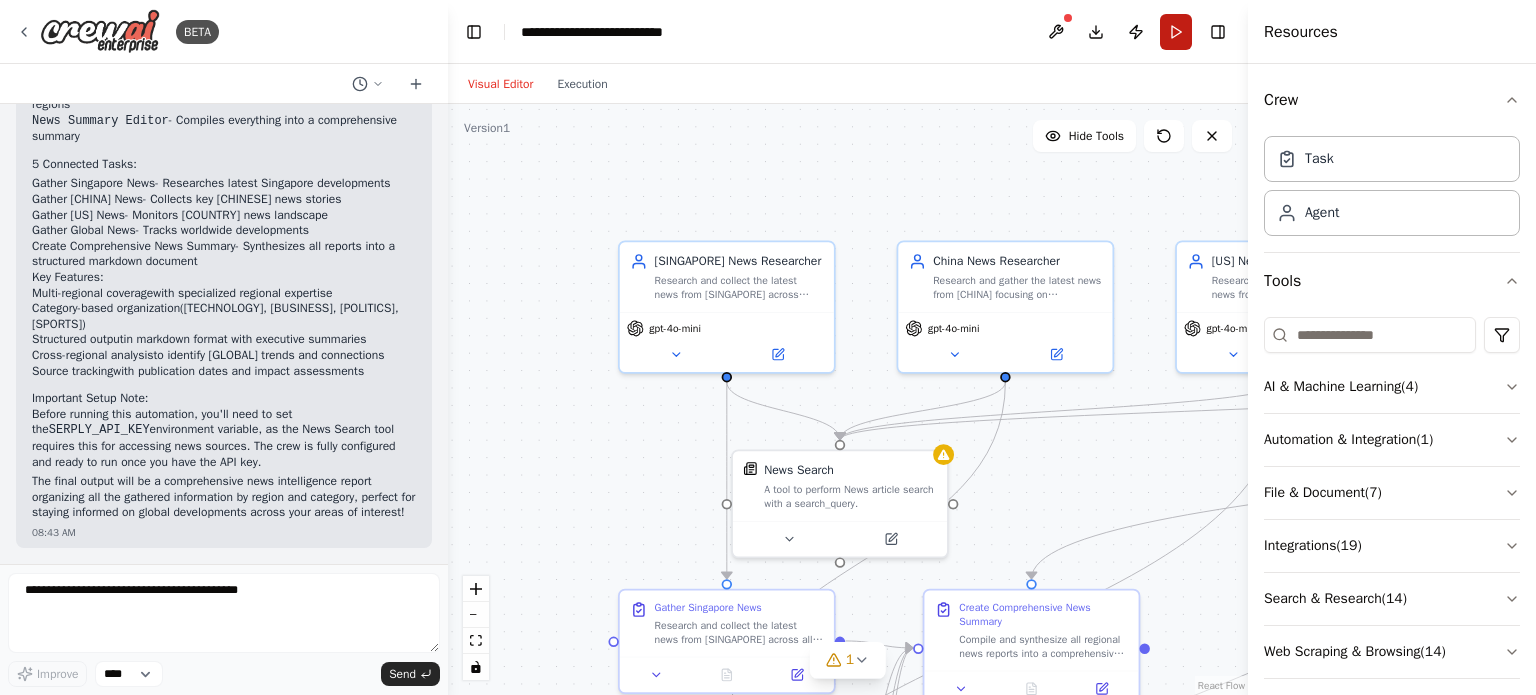 click on "Run" at bounding box center [1176, 32] 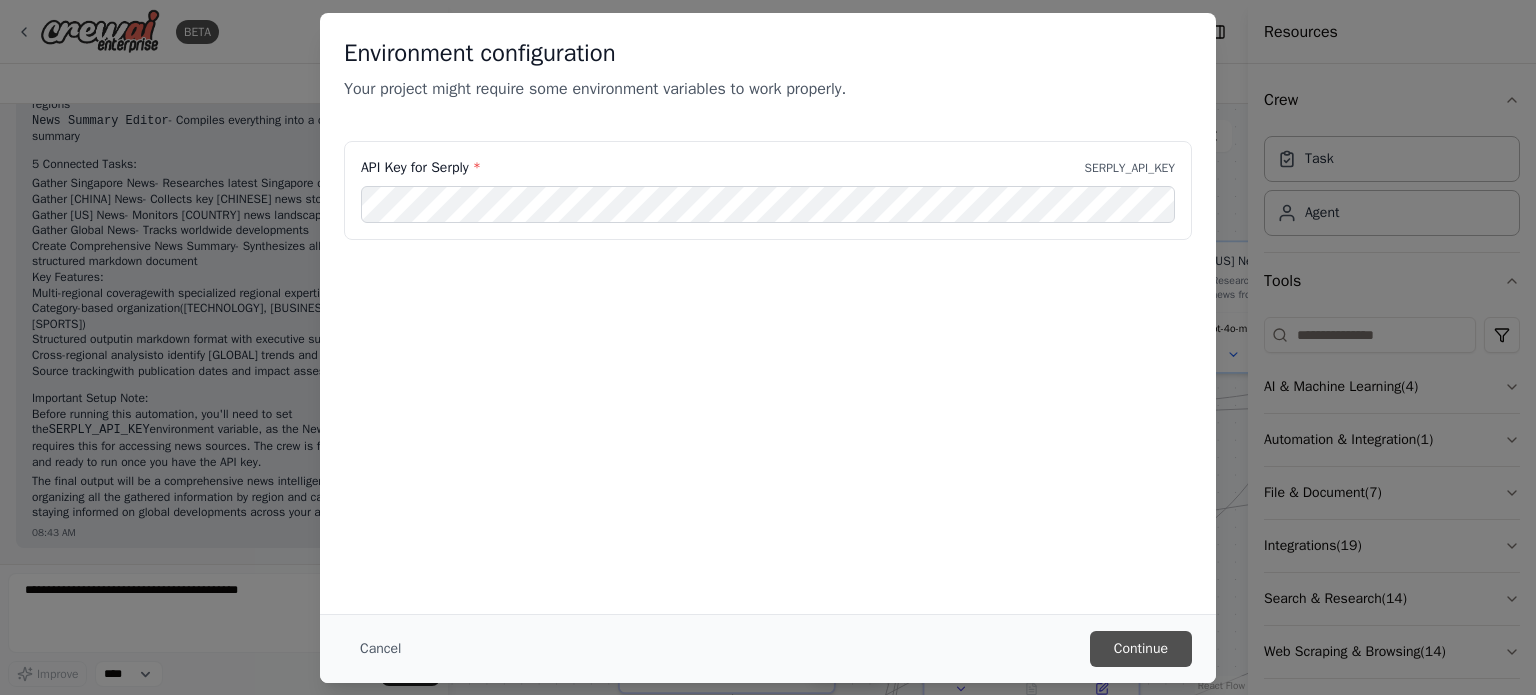 click on "Continue" at bounding box center (1141, 649) 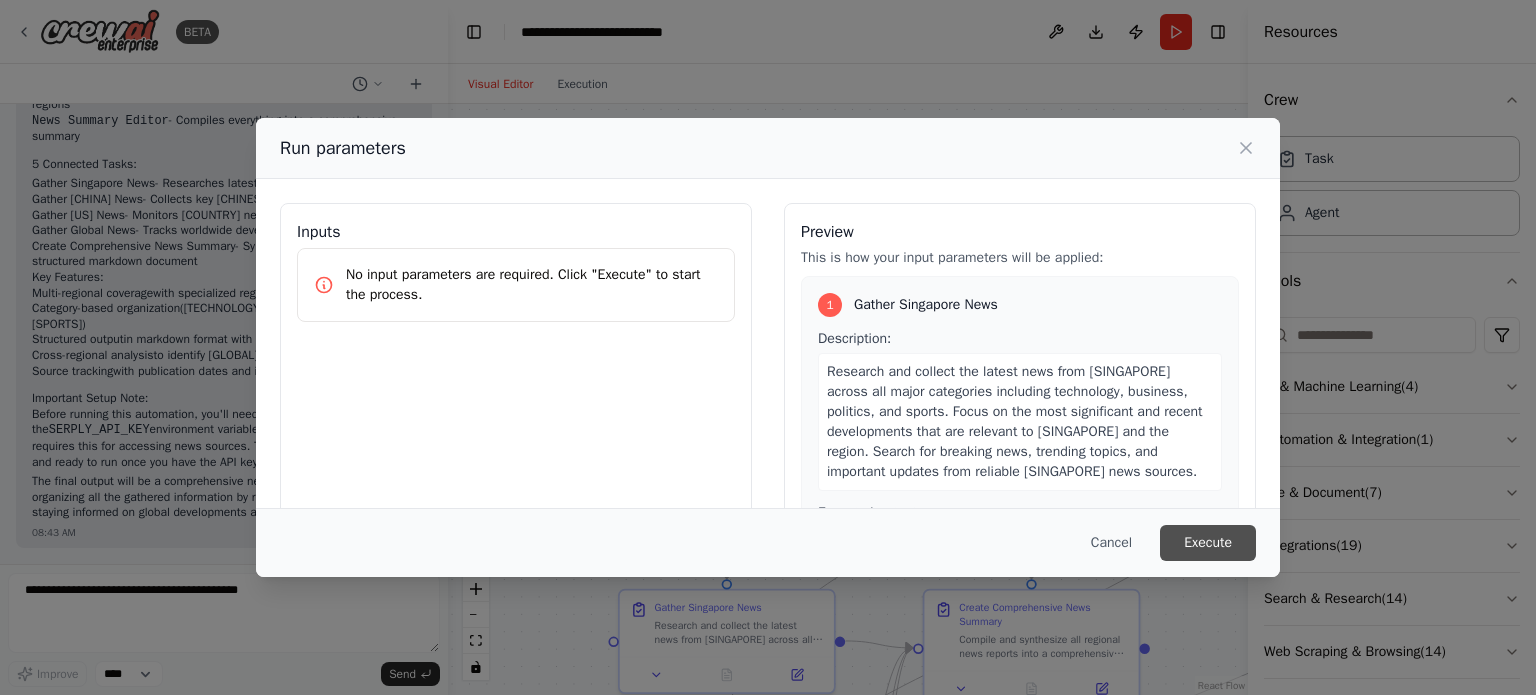 click on "Execute" at bounding box center [1208, 543] 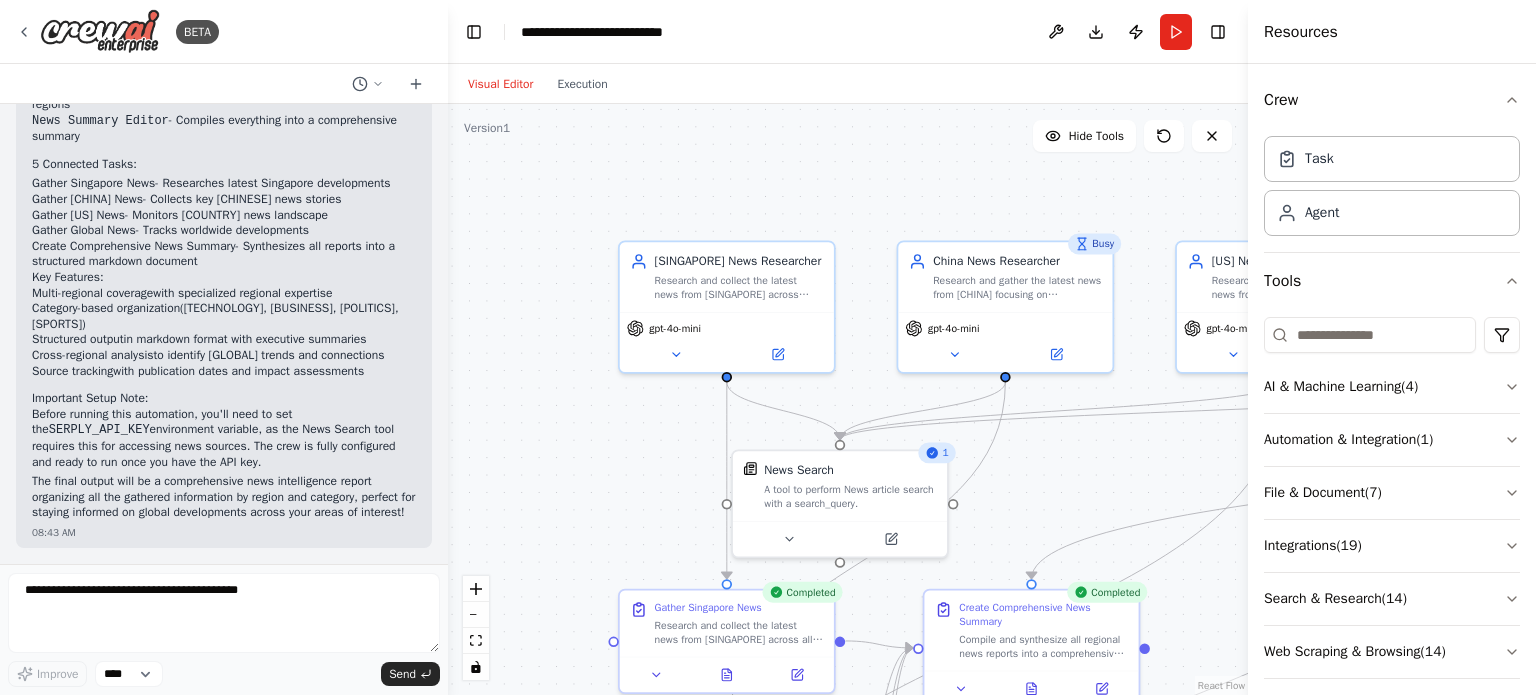 click on "crawl latest news from various sources and generate summary for top news in [SINGAPORE], [CHINA], [US] and the World focusing on categories like technology, business, politics, latest news, sports 08:42 AM ▶ Thought process I'll help you create a news crawling and summarization automation. Let me first check what ready-to-use tools are available for this task. 08:42 AM Getting the list of ready-to-use tools Let me search for more specific tools that would be better for news gathering and web searching. 08:42 AM Searching tool news search serper Perfect! I found news search tools. Now let me create a comprehensive news automation crew with agents specialized in different regions and categories. 08:42 AM Creating [SINGAPORE] News Researcher agent with the following tools: News Search Creating [CHINA] News Researcher agent with the following tools: News Search Creating [US] News Researcher agent with the following tools: News Search Creating [GLOBAL] News Researcher agent with the following tools: News Search 08:42 AM" at bounding box center (224, 334) 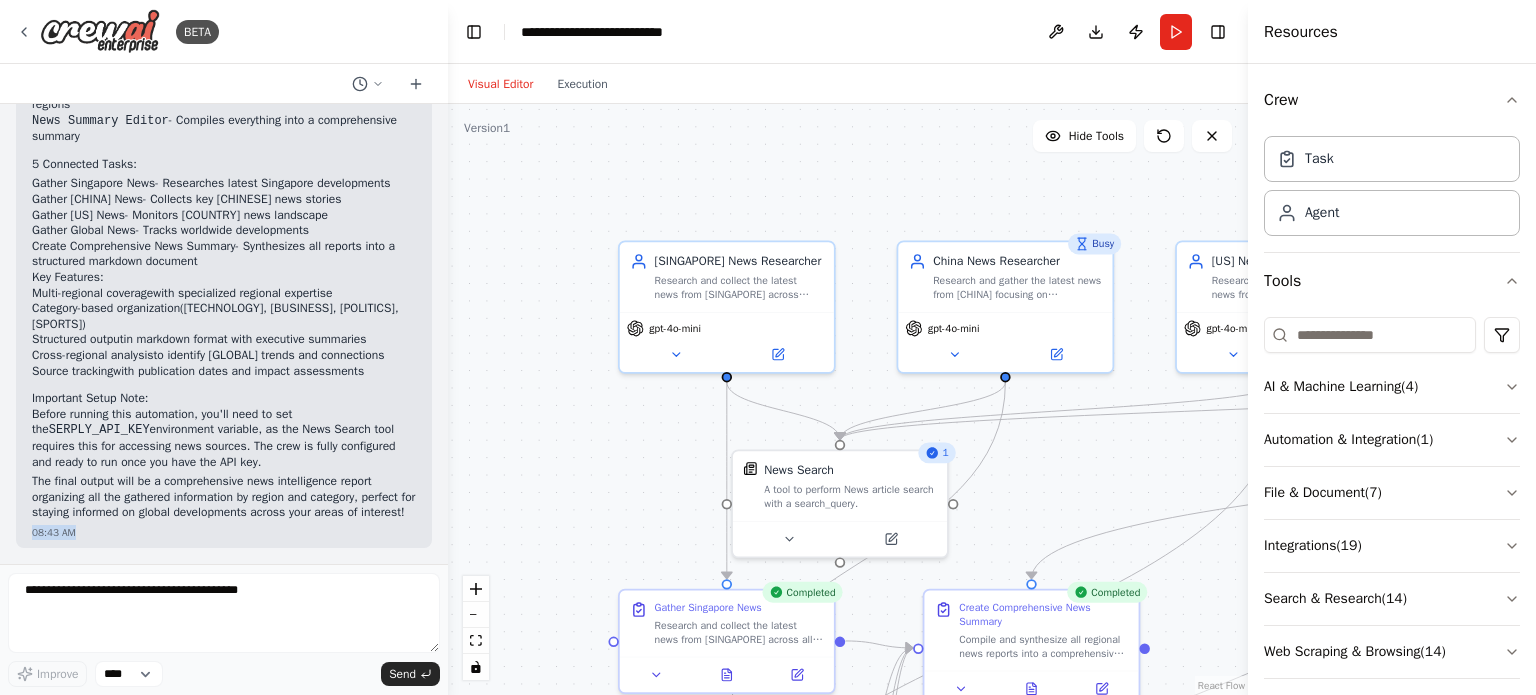 click on "crawl latest news from various sources and generate summary for top news in [SINGAPORE], [CHINA], [US] and the World focusing on categories like technology, business, politics, latest news, sports 08:42 AM ▶ Thought process I'll help you create a news crawling and summarization automation. Let me first check what ready-to-use tools are available for this task. 08:42 AM Getting the list of ready-to-use tools Let me search for more specific tools that would be better for news gathering and web searching. 08:42 AM Searching tool news search serper Perfect! I found news search tools. Now let me create a comprehensive news automation crew with agents specialized in different regions and categories. 08:42 AM Creating [SINGAPORE] News Researcher agent with the following tools: News Search Creating [CHINA] News Researcher agent with the following tools: News Search Creating [US] News Researcher agent with the following tools: News Search Creating [GLOBAL] News Researcher agent with the following tools: News Search 08:42 AM" at bounding box center [224, 334] 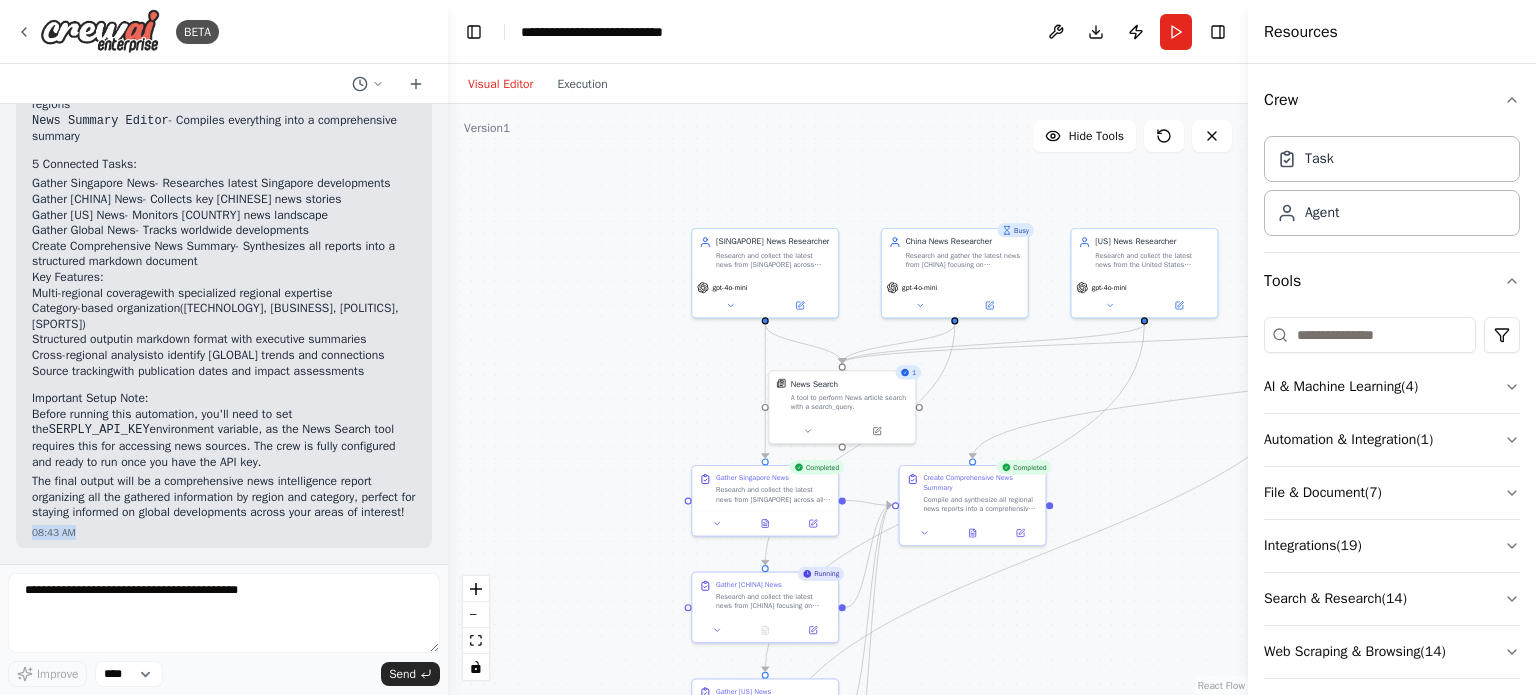 scroll, scrollTop: 13, scrollLeft: 0, axis: vertical 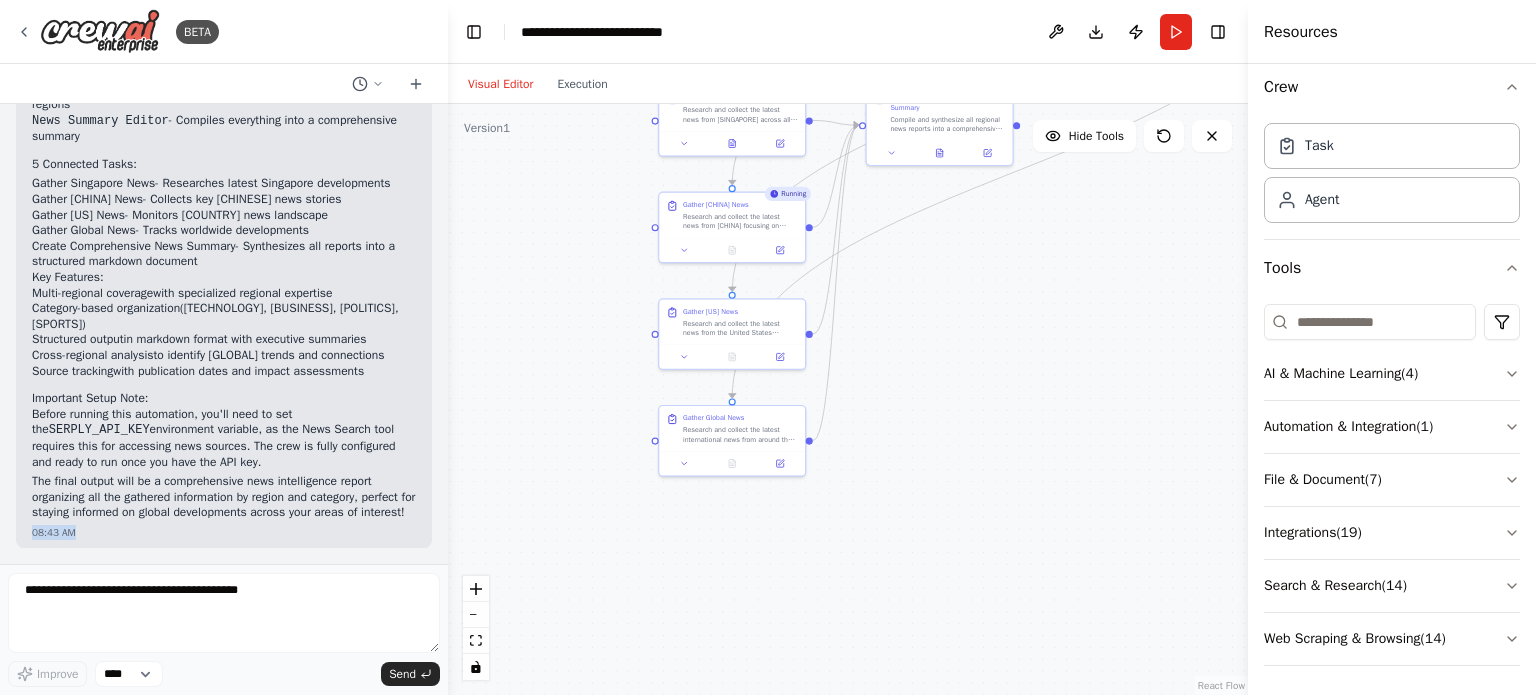 drag, startPoint x: 1100, startPoint y: 590, endPoint x: 1067, endPoint y: 211, distance: 380.43396 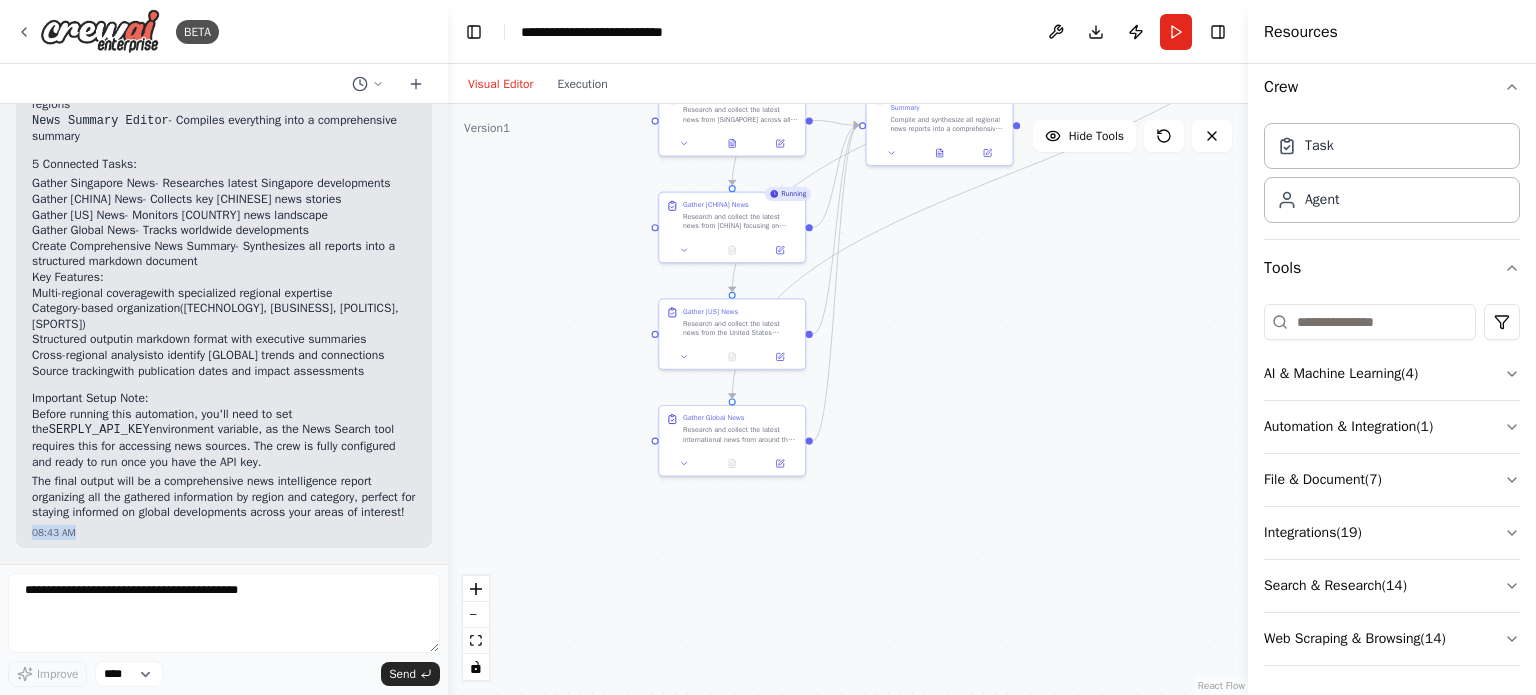 click on ".deletable-edge-delete-btn {
width: 20px;
height: 20px;
border: 0px solid #ffffff;
color: #6b7280;
background-color: #f8fafc;
cursor: pointer;
border-radius: 50%;
font-size: 12px;
padding: 3px;
display: flex;
align-items: center;
justify-content: center;
transition: all 0.2s cubic-bezier(0.4, 0, 0.2, 1);
box-shadow: 0 2px 4px rgba(0, 0, 0, 0.1);
}
.deletable-edge-delete-btn:hover {
background-color: #ef4444;
color: #ffffff;
border-color: #dc2626;
transform: scale(1.1);
box-shadow: 0 4px 12px rgba(239, 68, 68, 0.4);
}
.deletable-edge-delete-btn:active {
transform: scale(0.95);
box-shadow: 0 2px 4px rgba(239, 68, 68, 0.3);
}
[COUNTRY] News Researcher gpt-4o-mini 1 News Search Busy gpt-4o-mini" at bounding box center (848, 399) 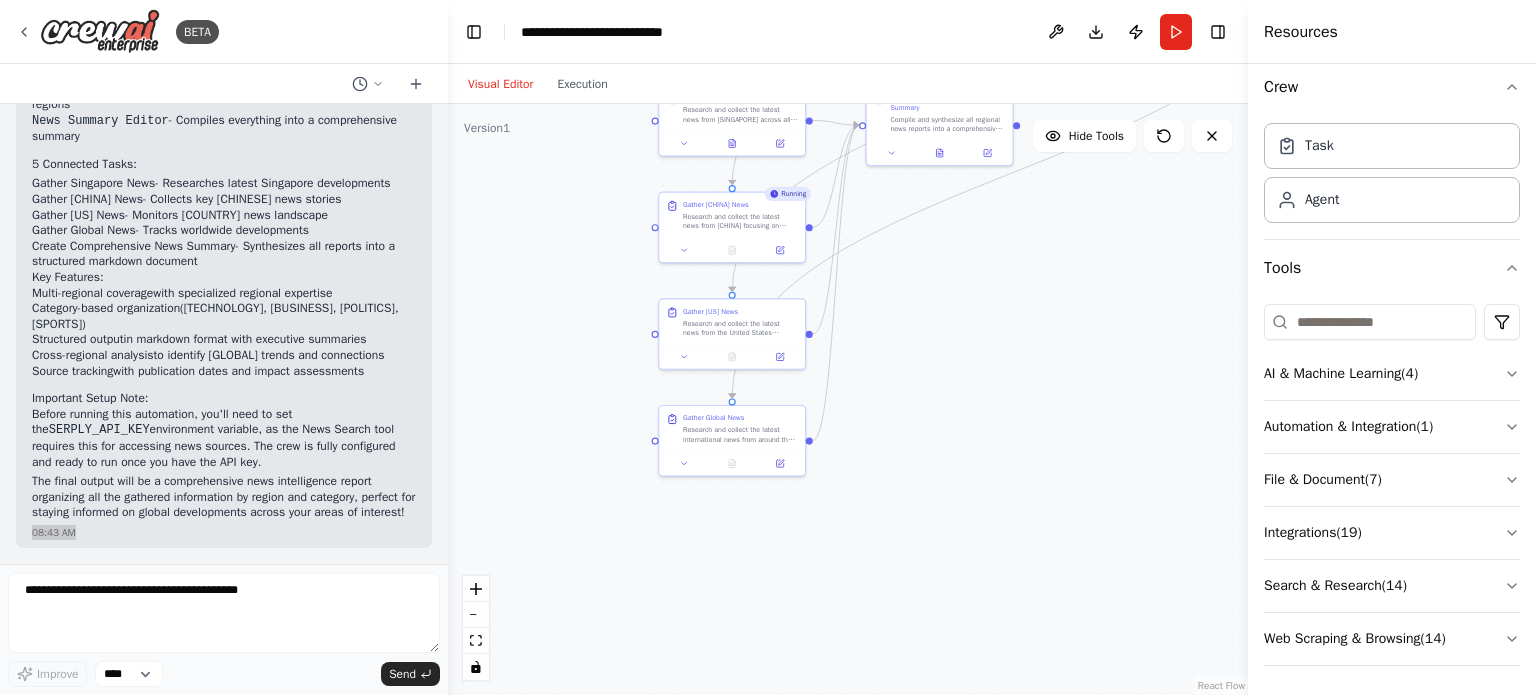 click on ".deletable-edge-delete-btn {
width: 20px;
height: 20px;
border: 0px solid #ffffff;
color: #6b7280;
background-color: #f8fafc;
cursor: pointer;
border-radius: 50%;
font-size: 12px;
padding: 3px;
display: flex;
align-items: center;
justify-content: center;
transition: all 0.2s cubic-bezier(0.4, 0, 0.2, 1);
box-shadow: 0 2px 4px rgba(0, 0, 0, 0.1);
}
.deletable-edge-delete-btn:hover {
background-color: #ef4444;
color: #ffffff;
border-color: #dc2626;
transform: scale(1.1);
box-shadow: 0 4px 12px rgba(239, 68, 68, 0.4);
}
.deletable-edge-delete-btn:active {
transform: scale(0.95);
box-shadow: 0 2px 4px rgba(239, 68, 68, 0.3);
}
[COUNTRY] News Researcher gpt-4o-mini 1 News Search Busy gpt-4o-mini" at bounding box center (848, 399) 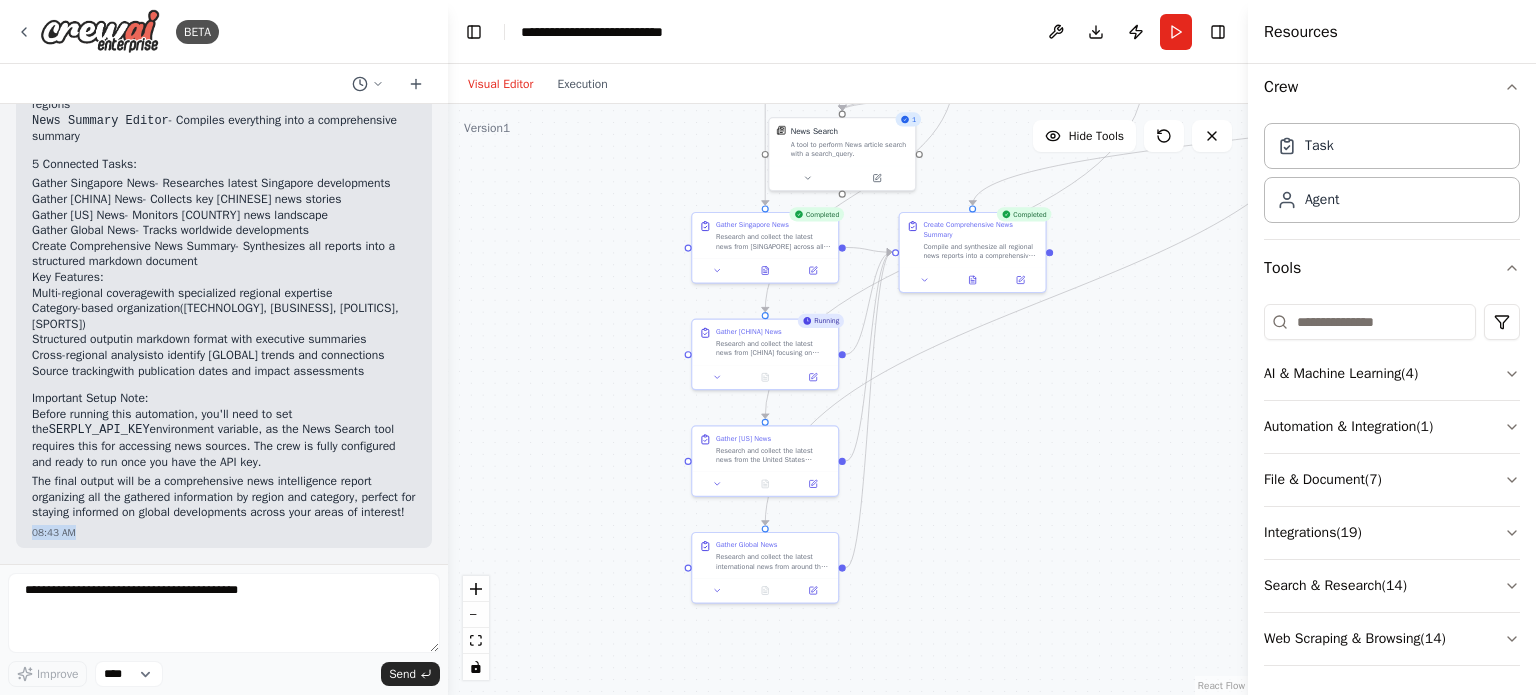 drag, startPoint x: 1014, startPoint y: 284, endPoint x: 1047, endPoint y: 411, distance: 131.21738 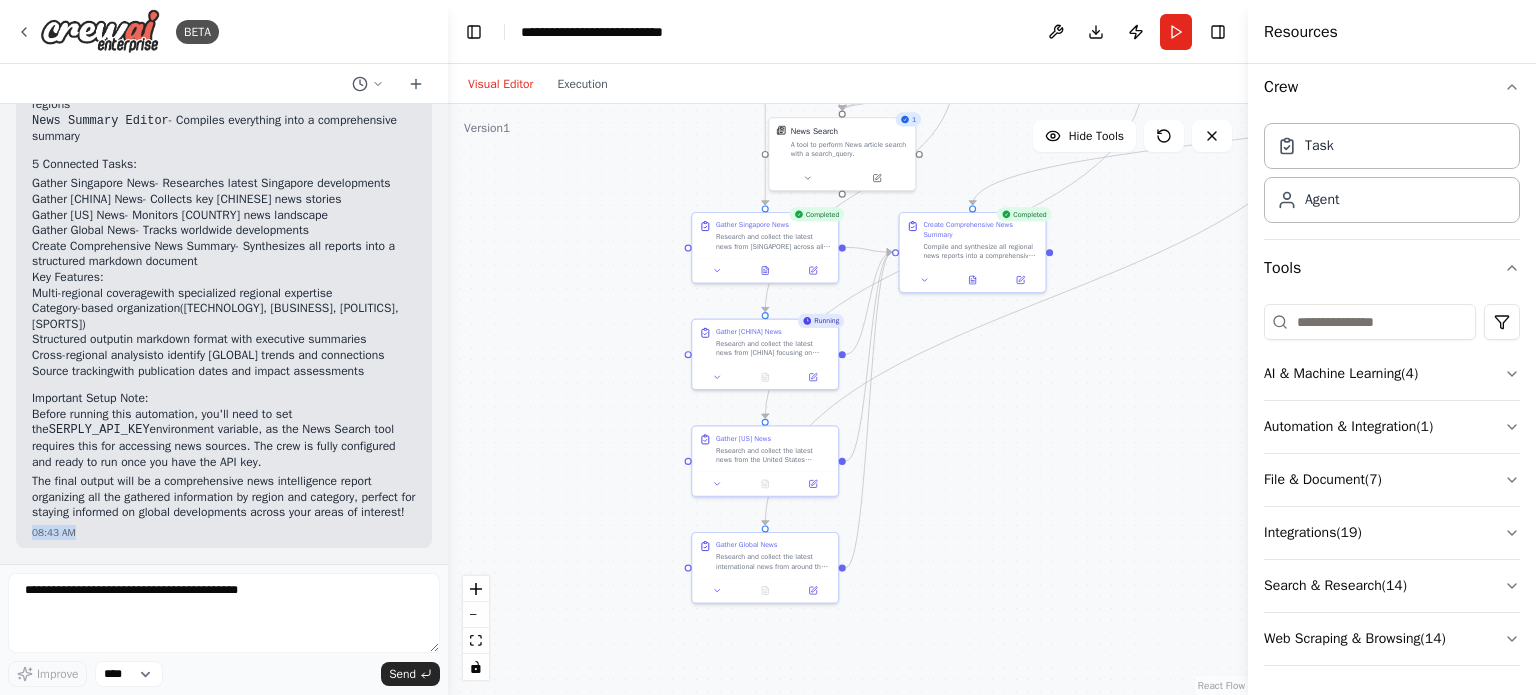 click on ".deletable-edge-delete-btn {
width: 20px;
height: 20px;
border: 0px solid #ffffff;
color: #6b7280;
background-color: #f8fafc;
cursor: pointer;
border-radius: 50%;
font-size: 12px;
padding: 3px;
display: flex;
align-items: center;
justify-content: center;
transition: all 0.2s cubic-bezier(0.4, 0, 0.2, 1);
box-shadow: 0 2px 4px rgba(0, 0, 0, 0.1);
}
.deletable-edge-delete-btn:hover {
background-color: #ef4444;
color: #ffffff;
border-color: #dc2626;
transform: scale(1.1);
box-shadow: 0 4px 12px rgba(239, 68, 68, 0.4);
}
.deletable-edge-delete-btn:active {
transform: scale(0.95);
box-shadow: 0 2px 4px rgba(239, 68, 68, 0.3);
}
[COUNTRY] News Researcher gpt-4o-mini 1 News Search Busy gpt-4o-mini" at bounding box center (848, 399) 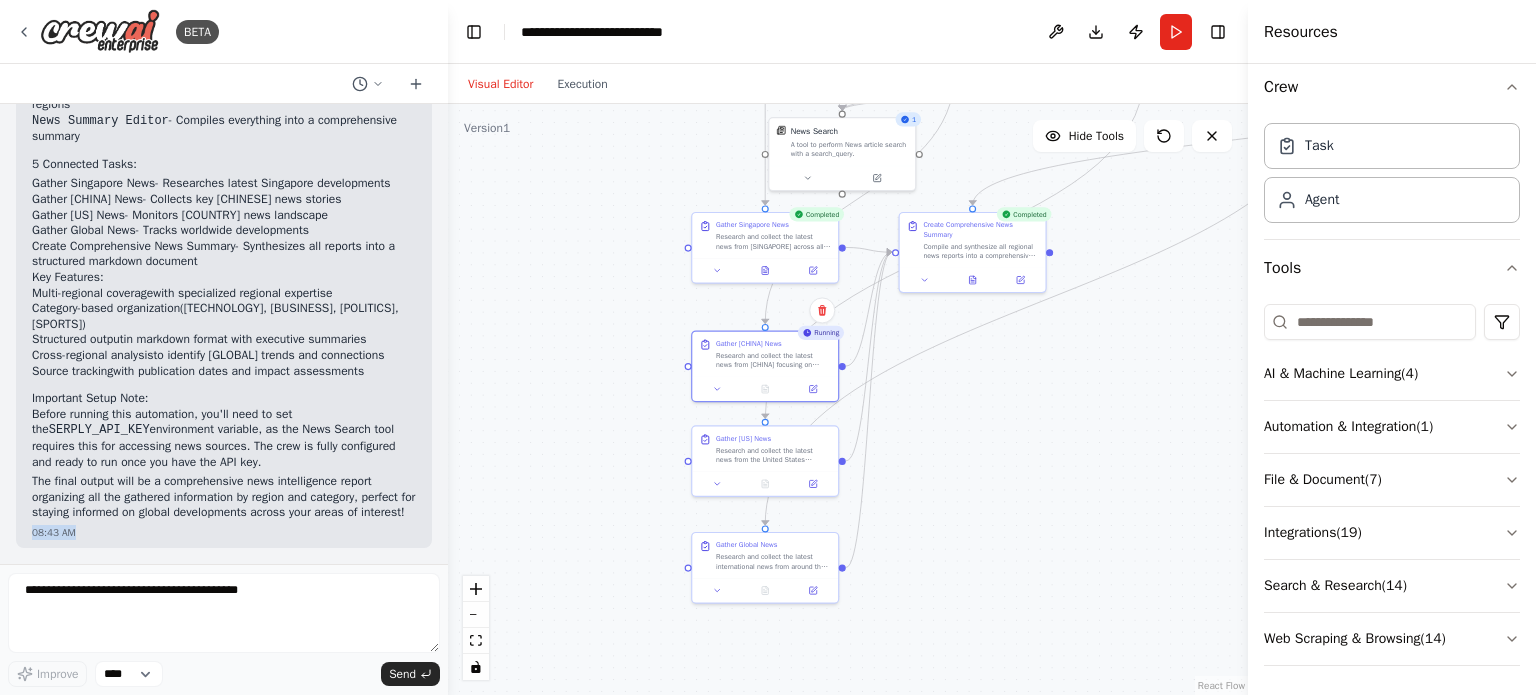 click on ".deletable-edge-delete-btn {
width: 20px;
height: 20px;
border: 0px solid #ffffff;
color: #6b7280;
background-color: #f8fafc;
cursor: pointer;
border-radius: 50%;
font-size: 12px;
padding: 3px;
display: flex;
align-items: center;
justify-content: center;
transition: all 0.2s cubic-bezier(0.4, 0, 0.2, 1);
box-shadow: 0 2px 4px rgba(0, 0, 0, 0.1);
}
.deletable-edge-delete-btn:hover {
background-color: #ef4444;
color: #ffffff;
border-color: #dc2626;
transform: scale(1.1);
box-shadow: 0 4px 12px rgba(239, 68, 68, 0.4);
}
.deletable-edge-delete-btn:active {
transform: scale(0.95);
box-shadow: 0 2px 4px rgba(239, 68, 68, 0.3);
}
[COUNTRY] News Researcher gpt-4o-mini 1 News Search Busy gpt-4o-mini" at bounding box center [848, 399] 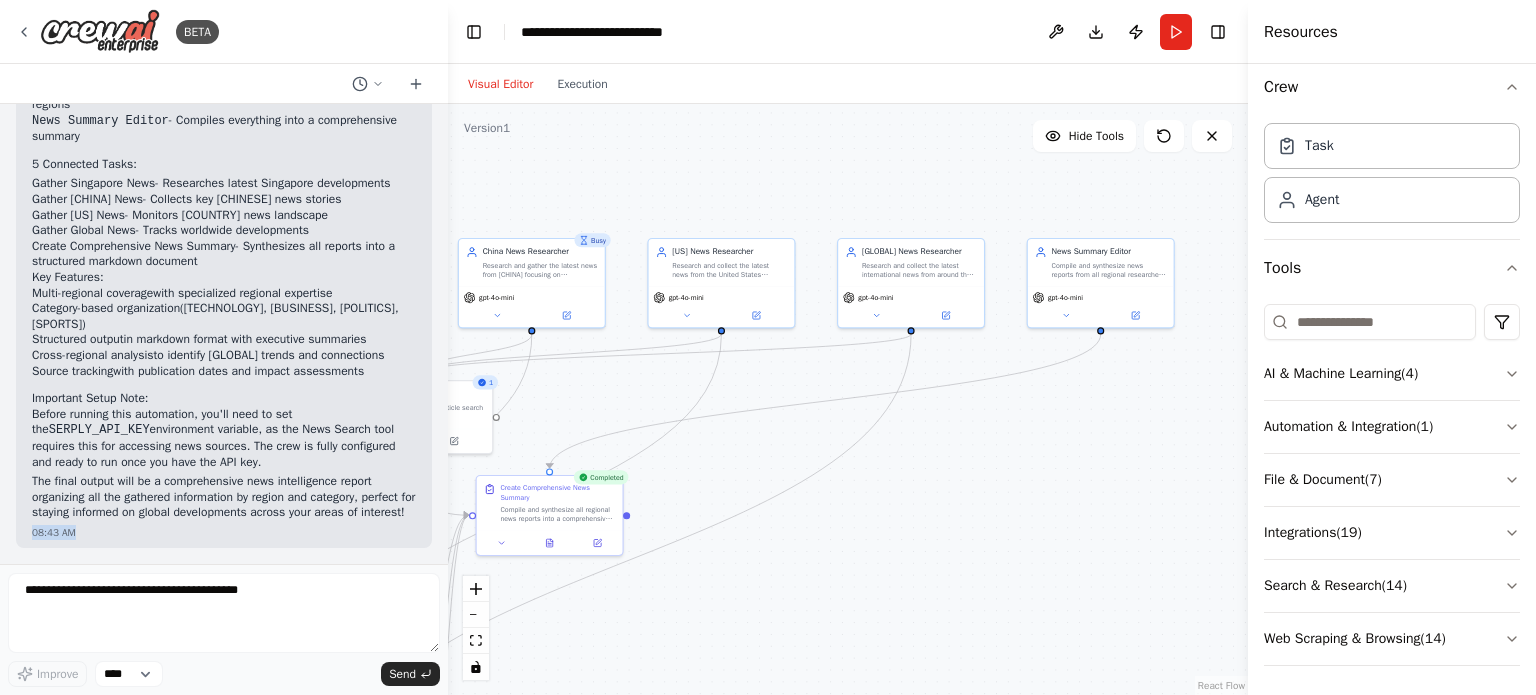 drag, startPoint x: 1119, startPoint y: 439, endPoint x: 696, endPoint y: 702, distance: 498.09436 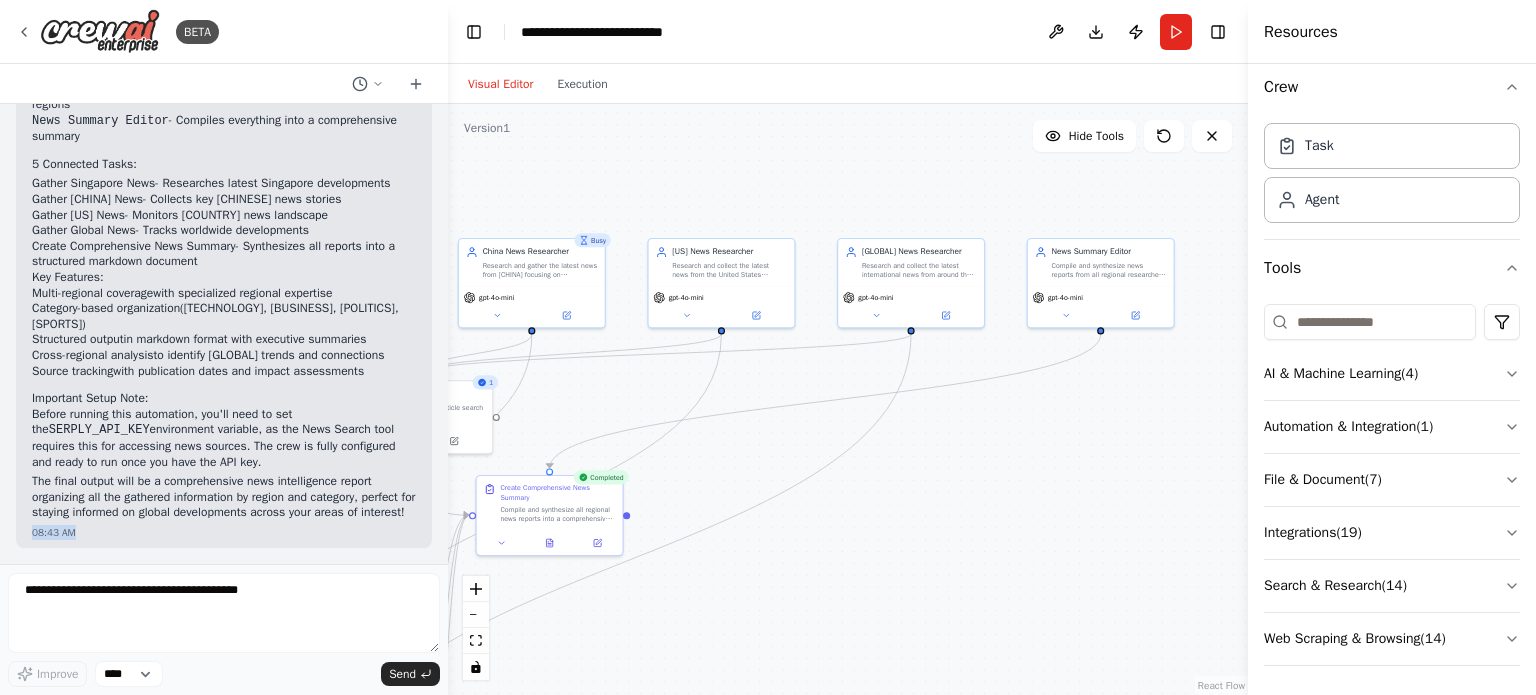 click on "BETA crawl latest news from various sources and generate summary for top news in [SINGAPORE], [CHINA], [US] and the World focusing on categories like technology, business, politics, latest news, sports 08:42 AM ▶ Thought process I'll help you create a news crawling and summarization automation. Let me first check what ready-to-use tools are available for this task. 08:42 AM Getting the list of ready-to-use tools Let me search for more specific tools that would be better for news gathering and web searching. 08:42 AM Searching tool news search serper Perfect! I found news search tools. Now let me create a comprehensive news automation crew with agents specialized in different regions and categories. 08:42 AM Creating [SINGAPORE] News Researcher agent with the following tools: News Search Creating [CHINA] News Researcher agent with the following tools: News Search Creating [US] News Researcher agent with the following tools: News Search Creating [GLOBAL] News Researcher agent with the following tools: News Search" at bounding box center (768, 347) 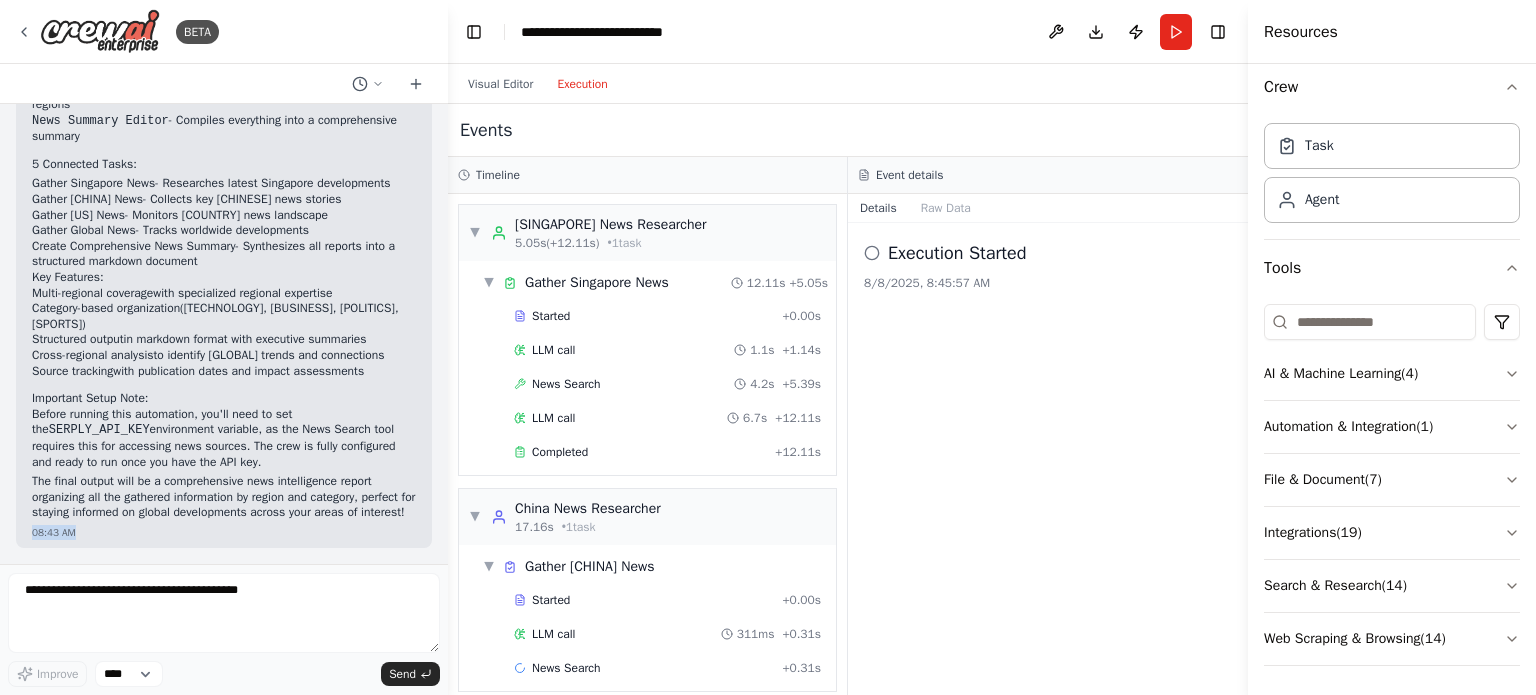 click on "Execution" at bounding box center [582, 84] 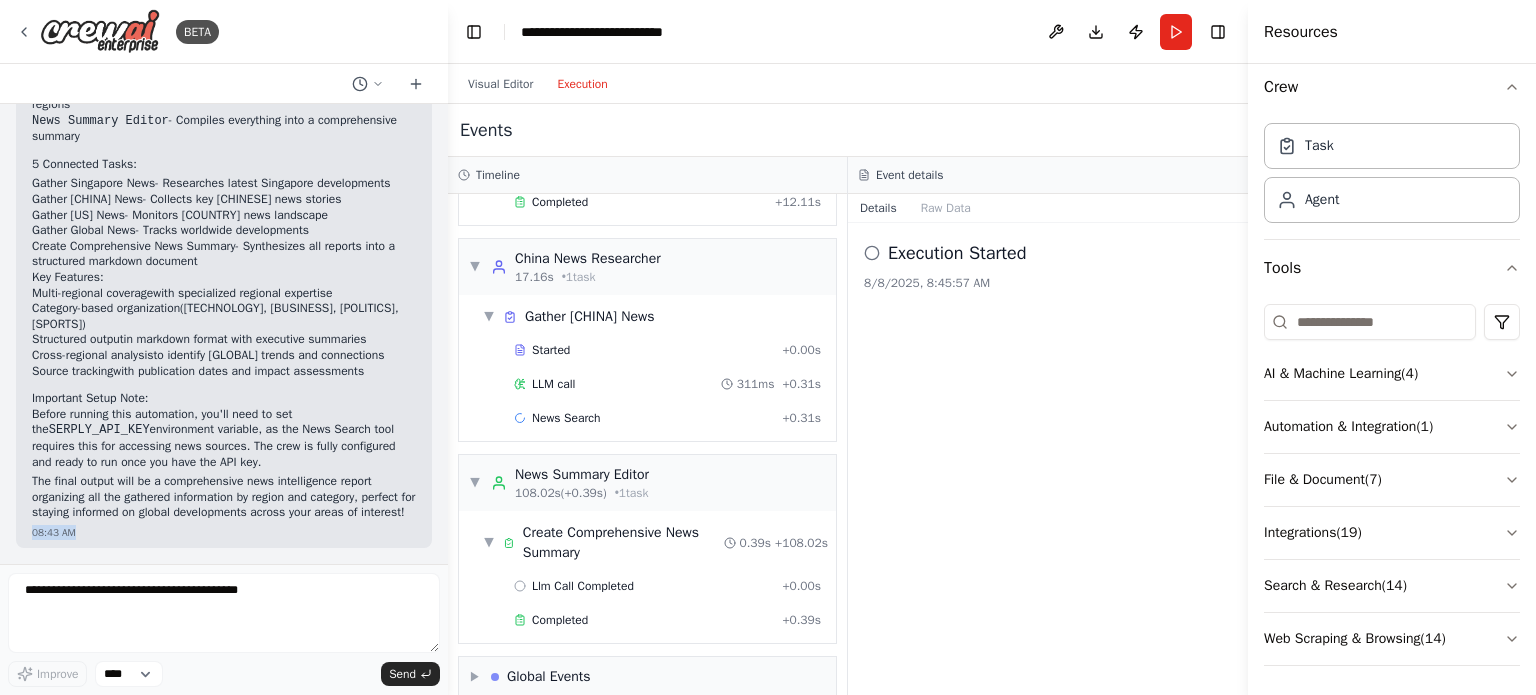scroll, scrollTop: 224, scrollLeft: 0, axis: vertical 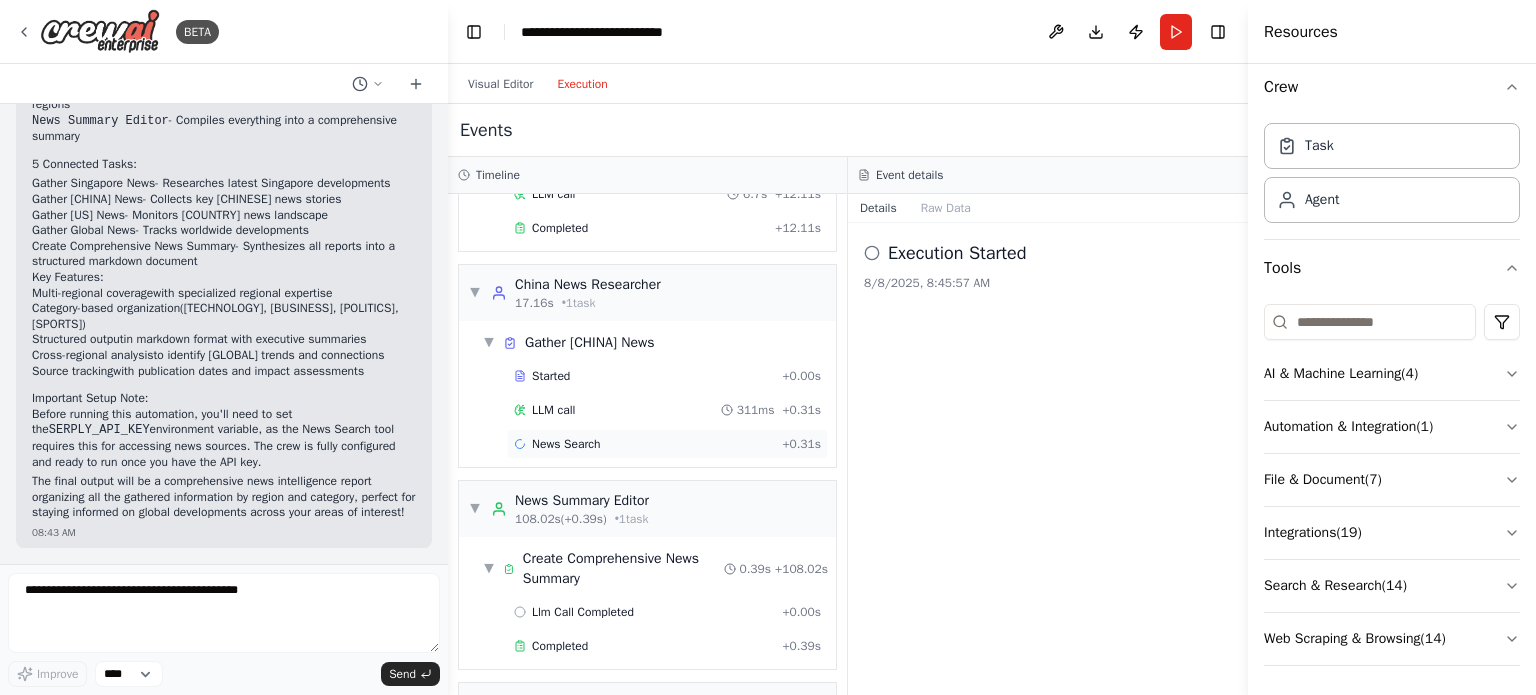 click on "News Search" at bounding box center [566, 444] 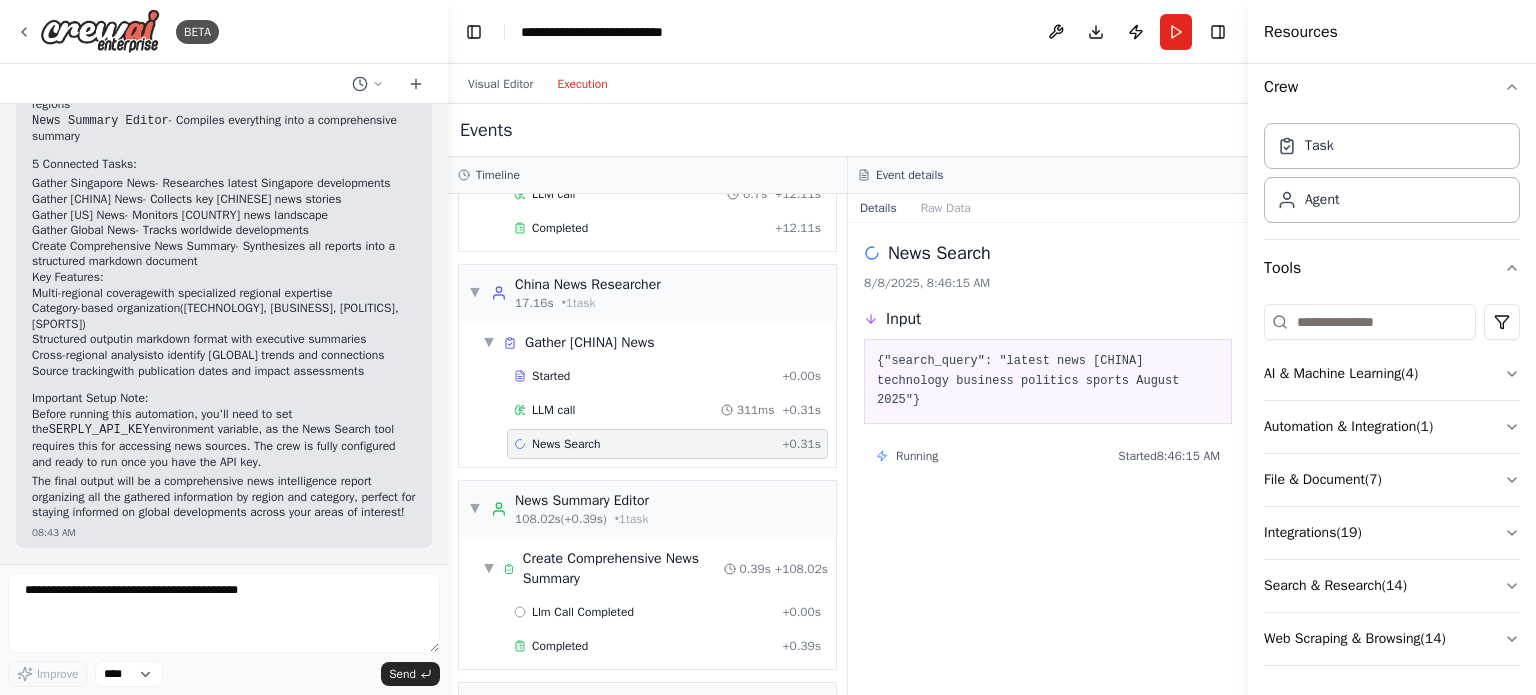 click on "News Search" at bounding box center (566, 444) 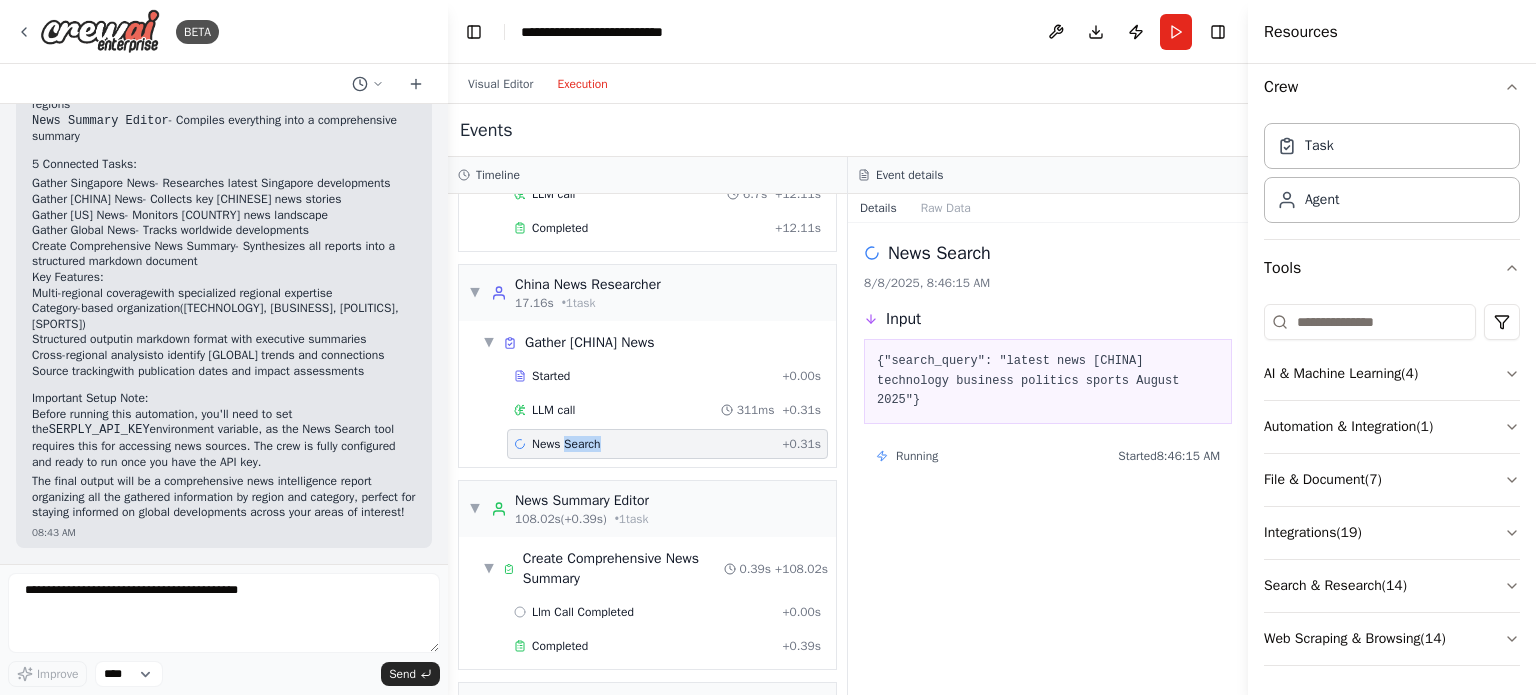 click on "News Search" at bounding box center (566, 444) 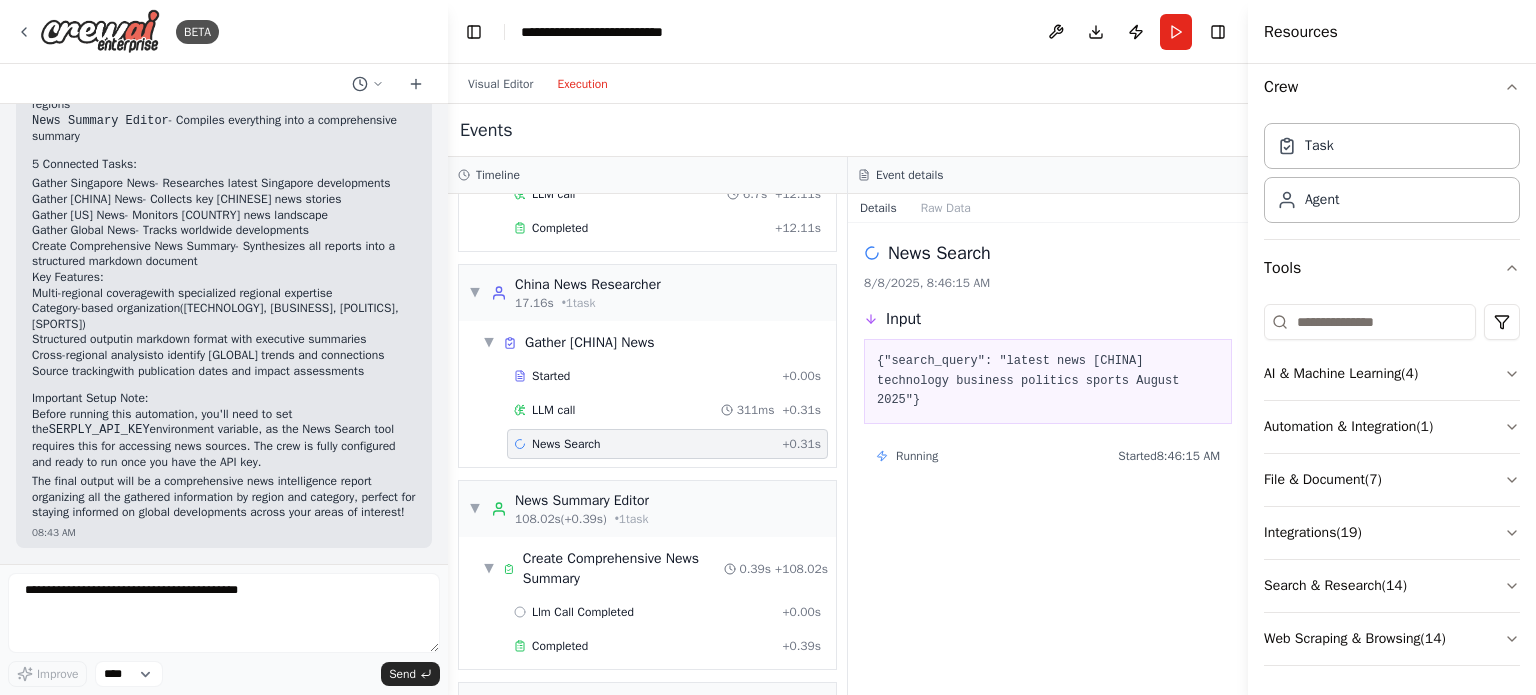 click on "+ 0.31s" at bounding box center [801, 444] 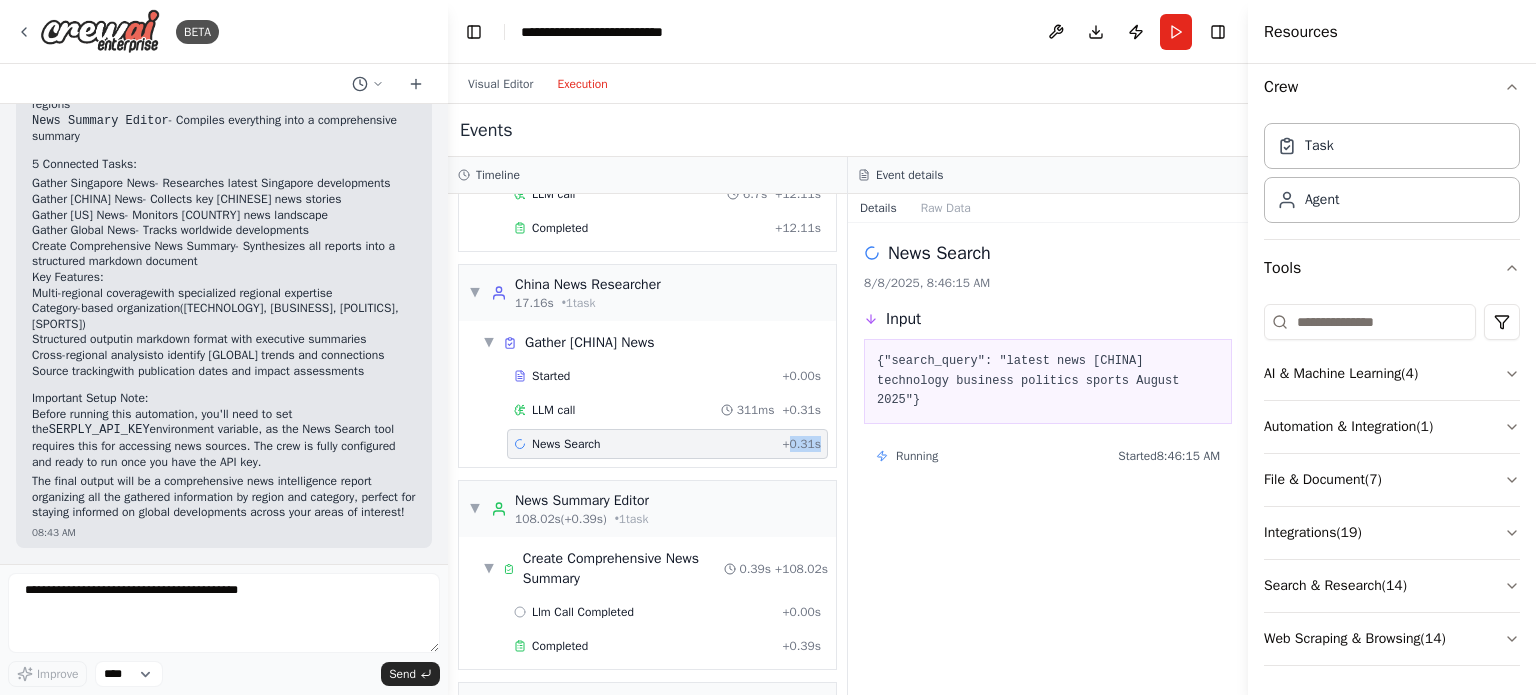 click on "+ 0.31s" at bounding box center [801, 444] 